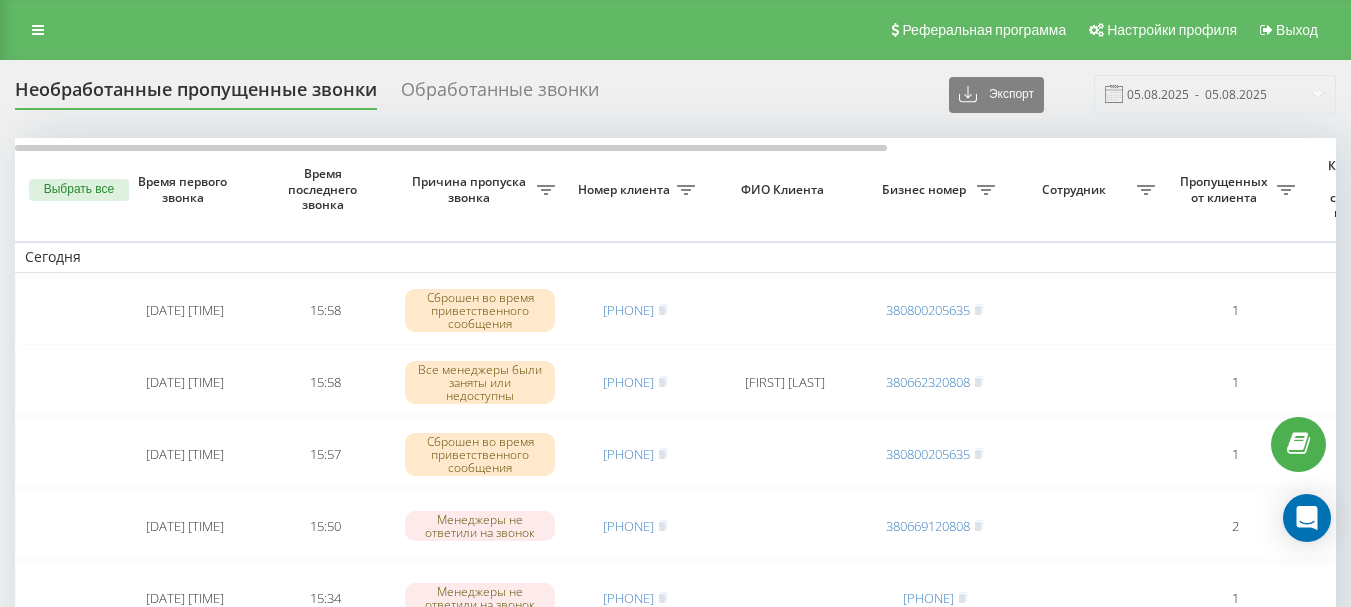 scroll, scrollTop: 0, scrollLeft: 0, axis: both 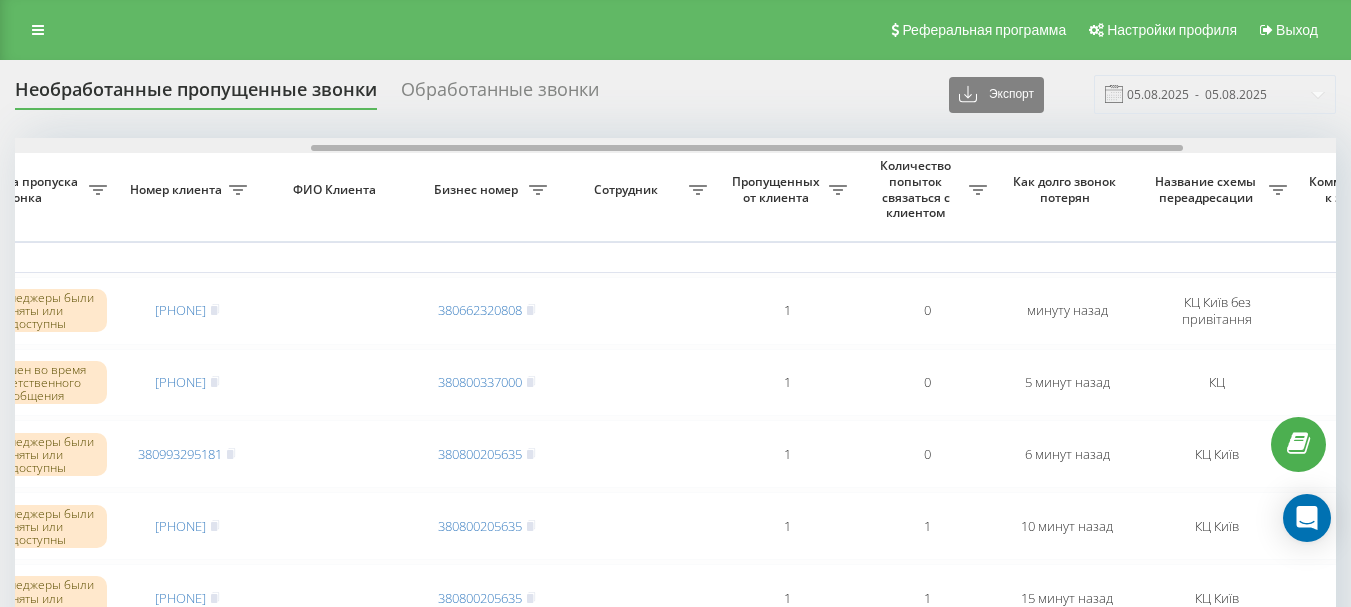 drag, startPoint x: 606, startPoint y: 148, endPoint x: 898, endPoint y: 189, distance: 294.86438 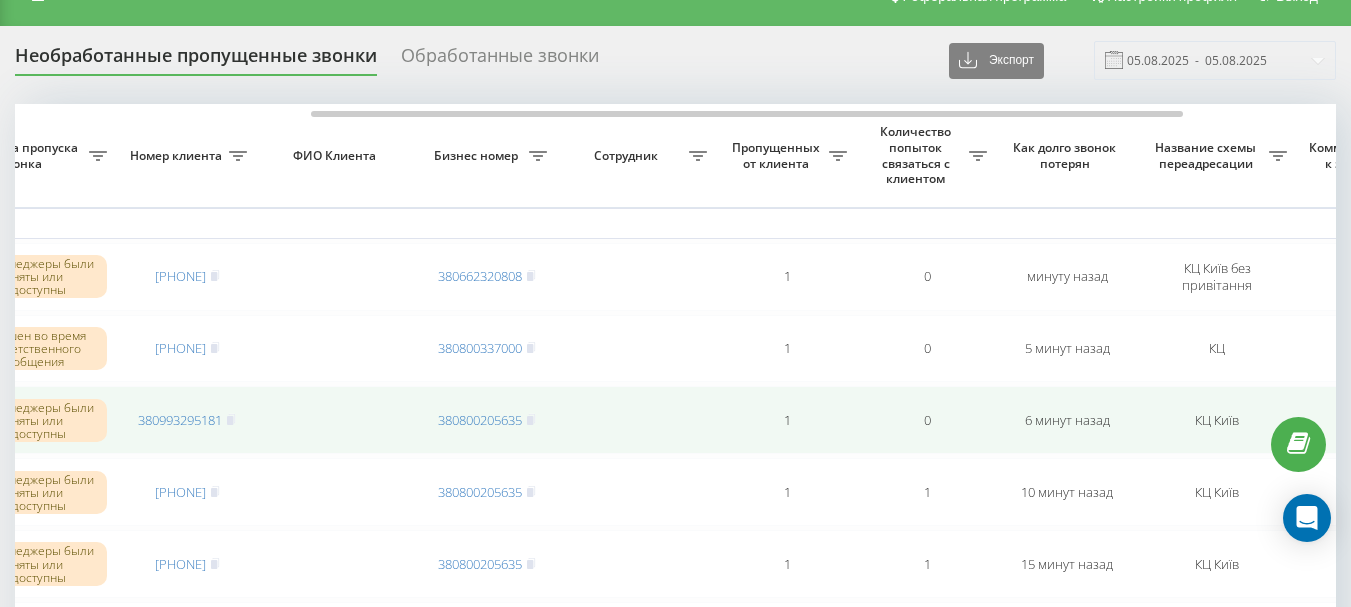 scroll, scrollTop: 0, scrollLeft: 0, axis: both 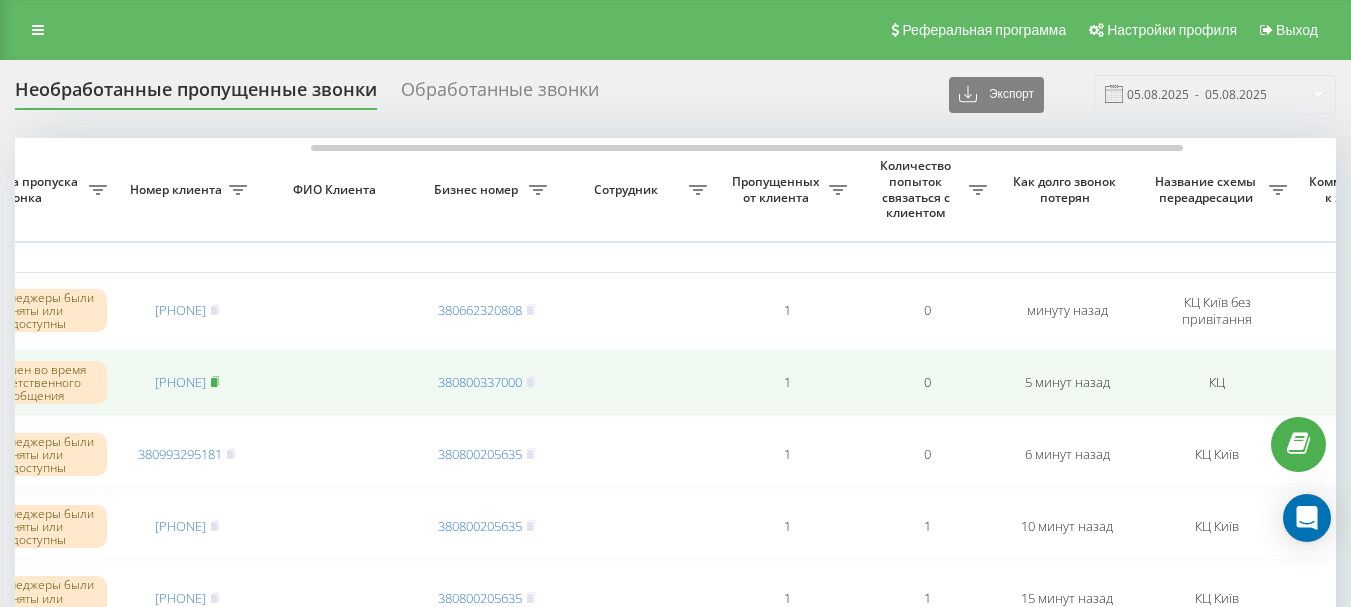 click 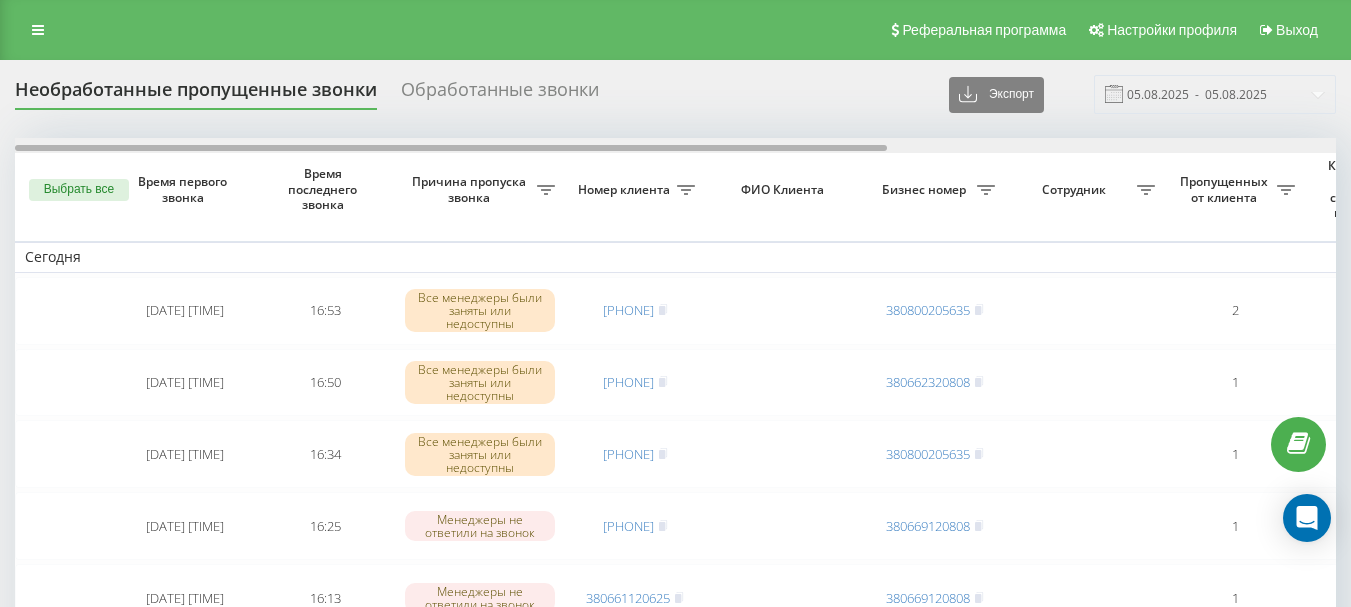scroll, scrollTop: 0, scrollLeft: 0, axis: both 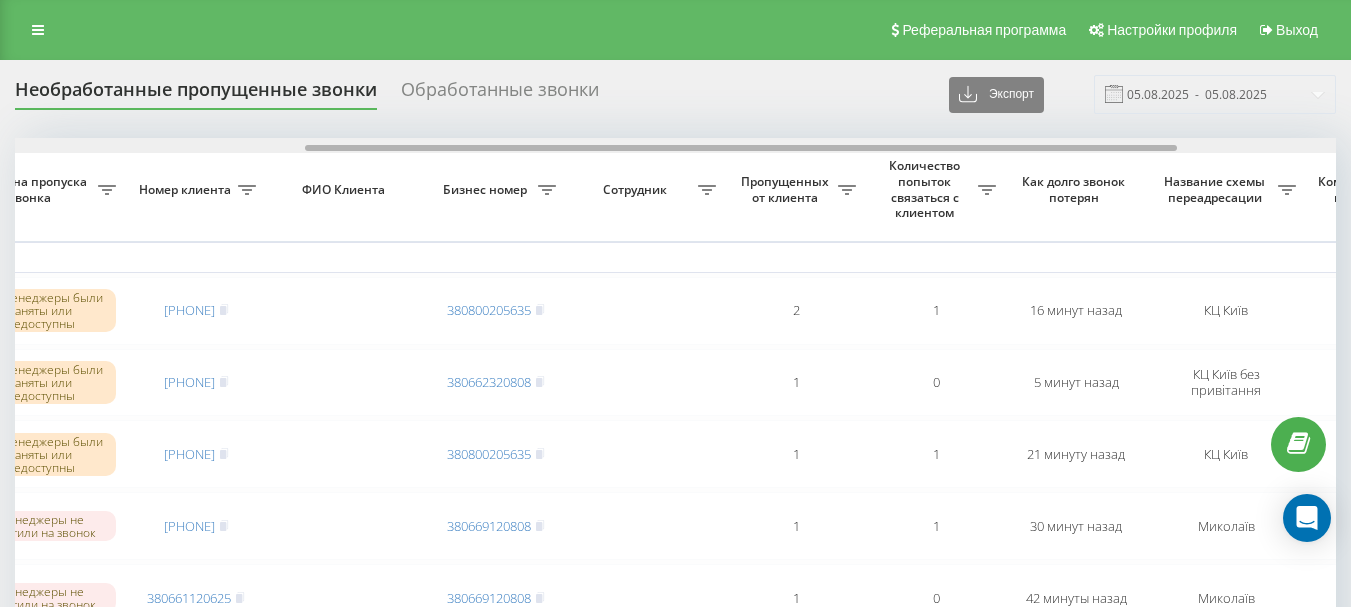 drag, startPoint x: 446, startPoint y: 151, endPoint x: 736, endPoint y: 172, distance: 290.75934 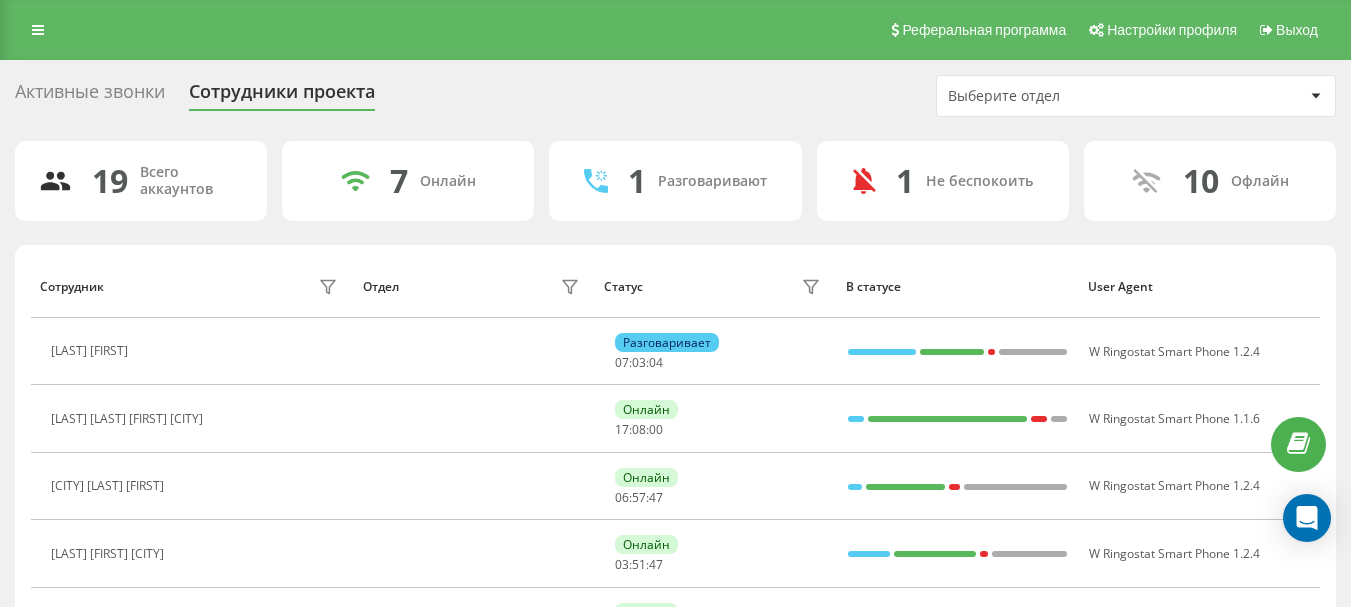 scroll, scrollTop: 200, scrollLeft: 0, axis: vertical 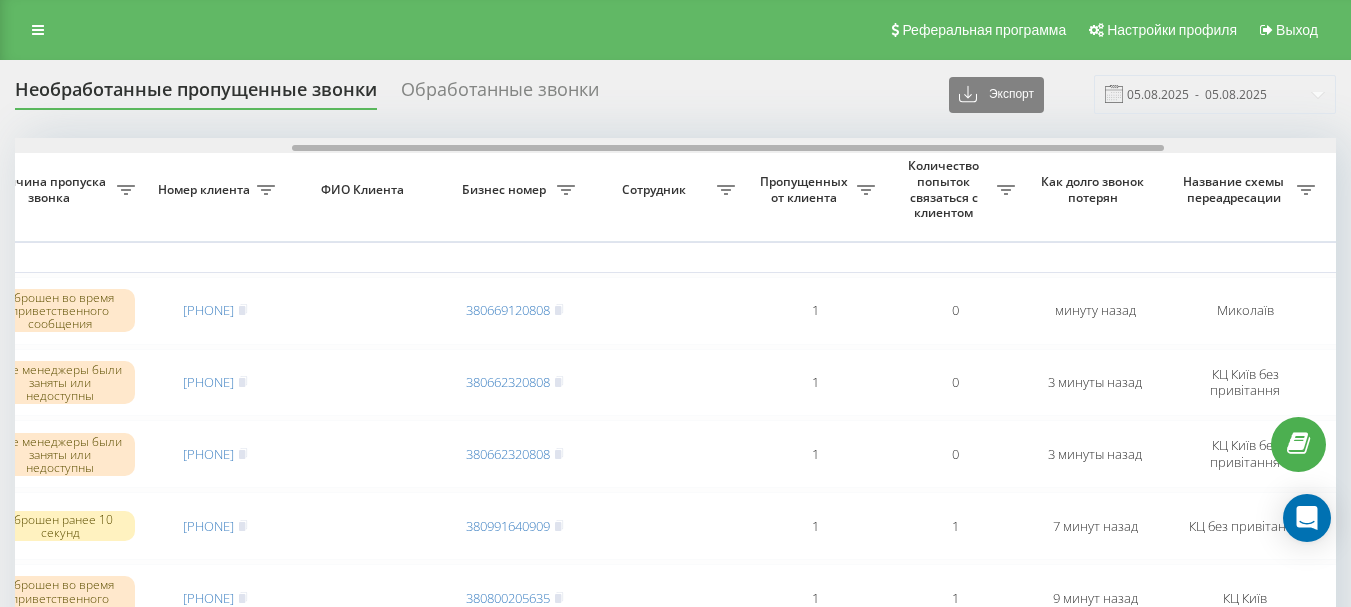 click on "Выбрать все Время первого звонка Время последнего звонка Причина пропуска звонка Номер клиента ФИО Клиента Бизнес номер Сотрудник Пропущенных от клиента Количество попыток связаться с клиентом Как долго звонок потерян Название схемы переадресации Комментарий к звонку Сегодня 2025-08-05 17:07:34 17:07 Сброшен во время приветственного сообщения 380687578486 380669120808 1 0 минуту назад Миколаїв Обработать Не удалось связаться Связался с клиентом с помощью другого канала Клиент перезвонил сам с другого номера Другой вариант 2025-08-05 17:05:58 17:05 380674114884 380662320808 1 0 3 минуты назад 17:05" at bounding box center (675, 1104) 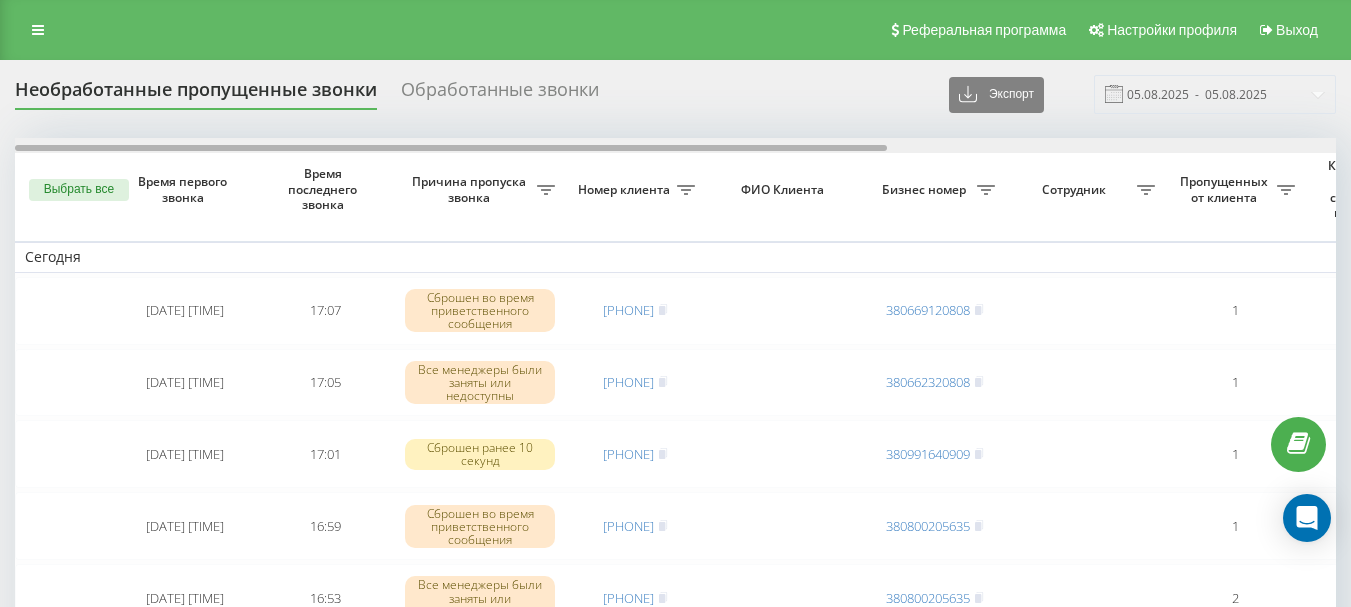 scroll, scrollTop: 0, scrollLeft: 0, axis: both 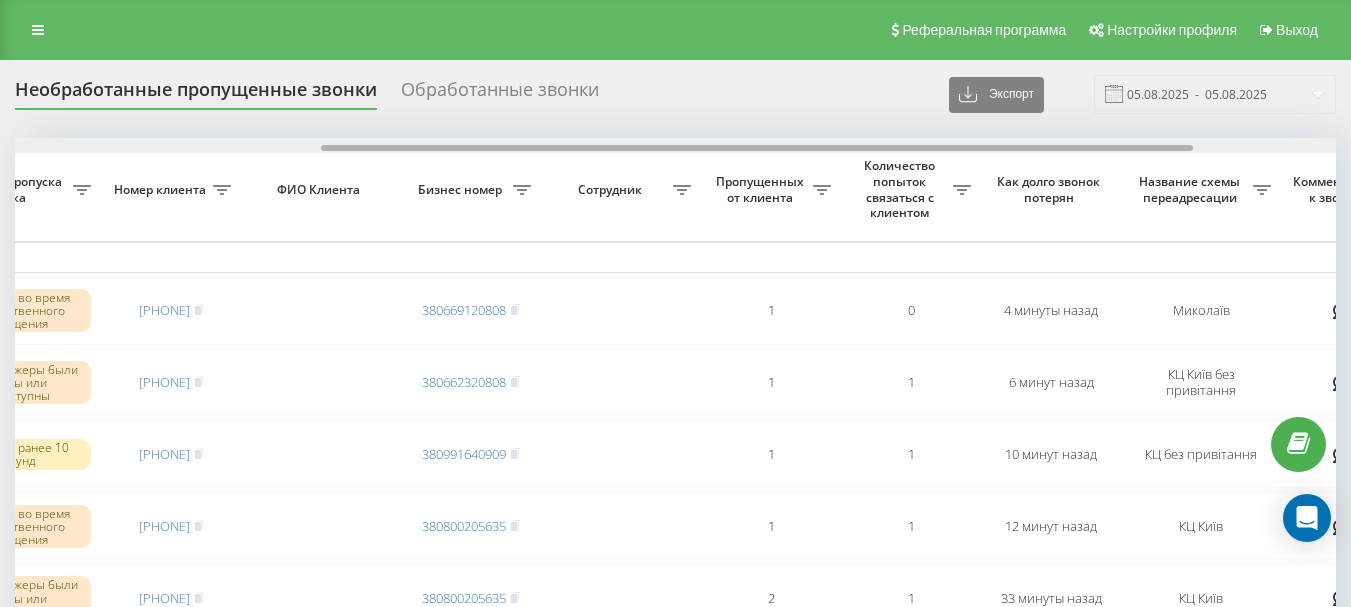 drag, startPoint x: 462, startPoint y: 145, endPoint x: 769, endPoint y: 145, distance: 307 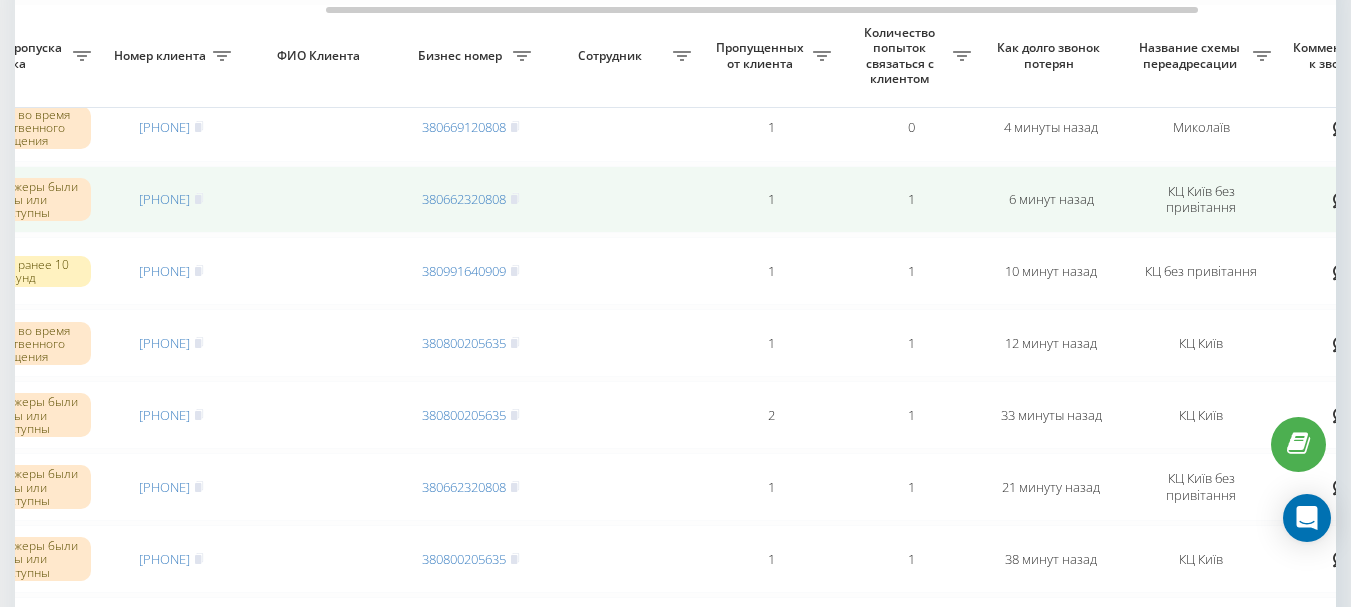 scroll, scrollTop: 200, scrollLeft: 0, axis: vertical 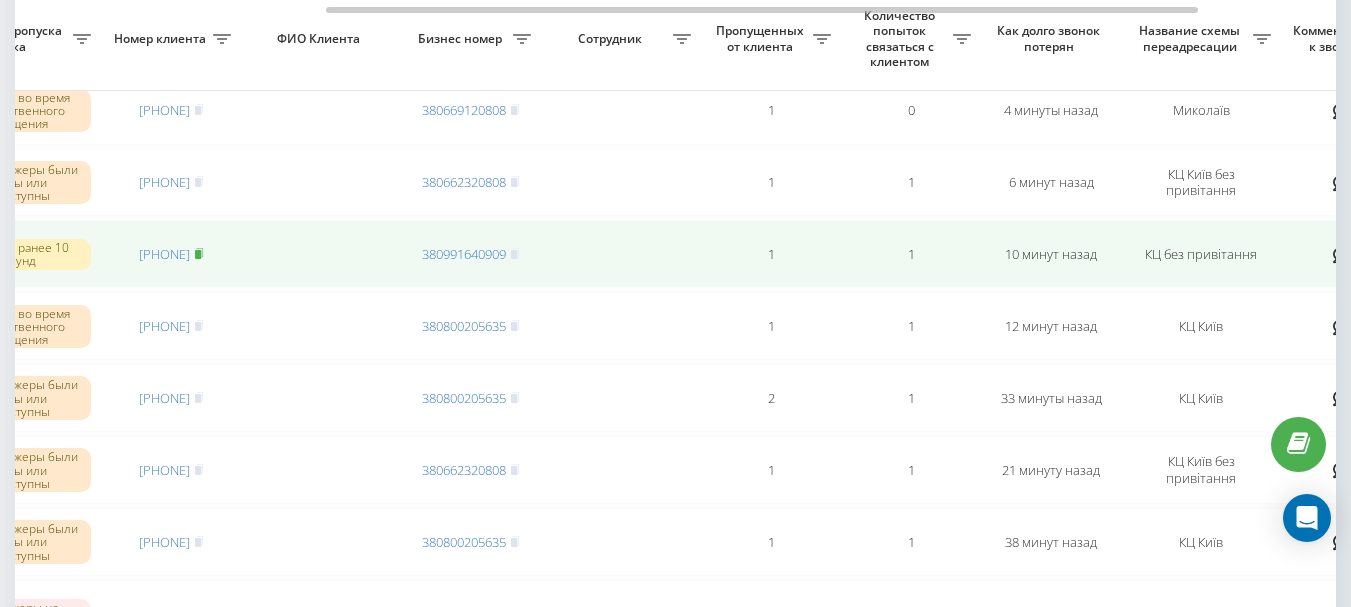 click 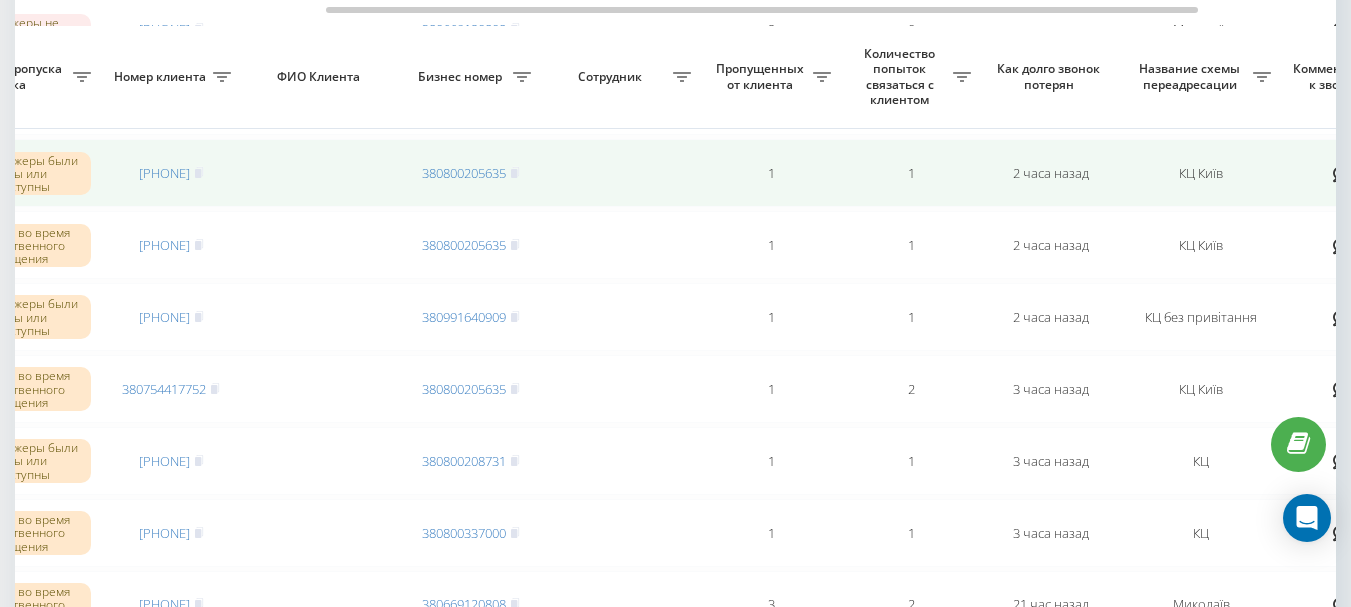 scroll, scrollTop: 1100, scrollLeft: 0, axis: vertical 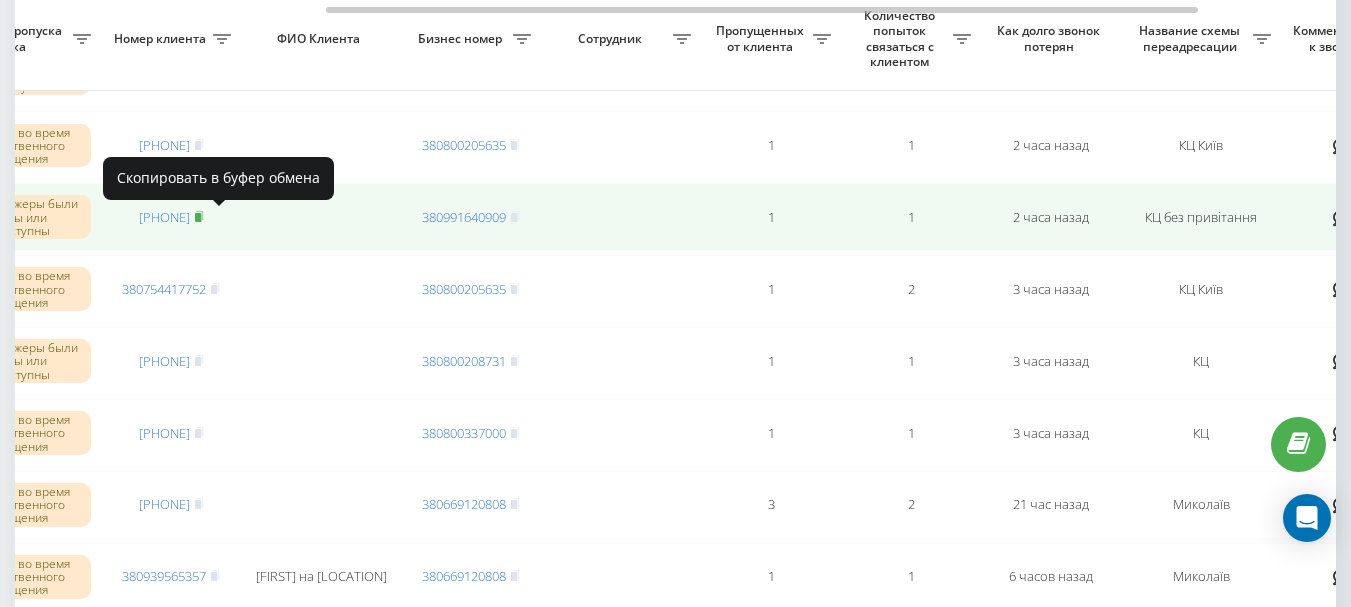 click 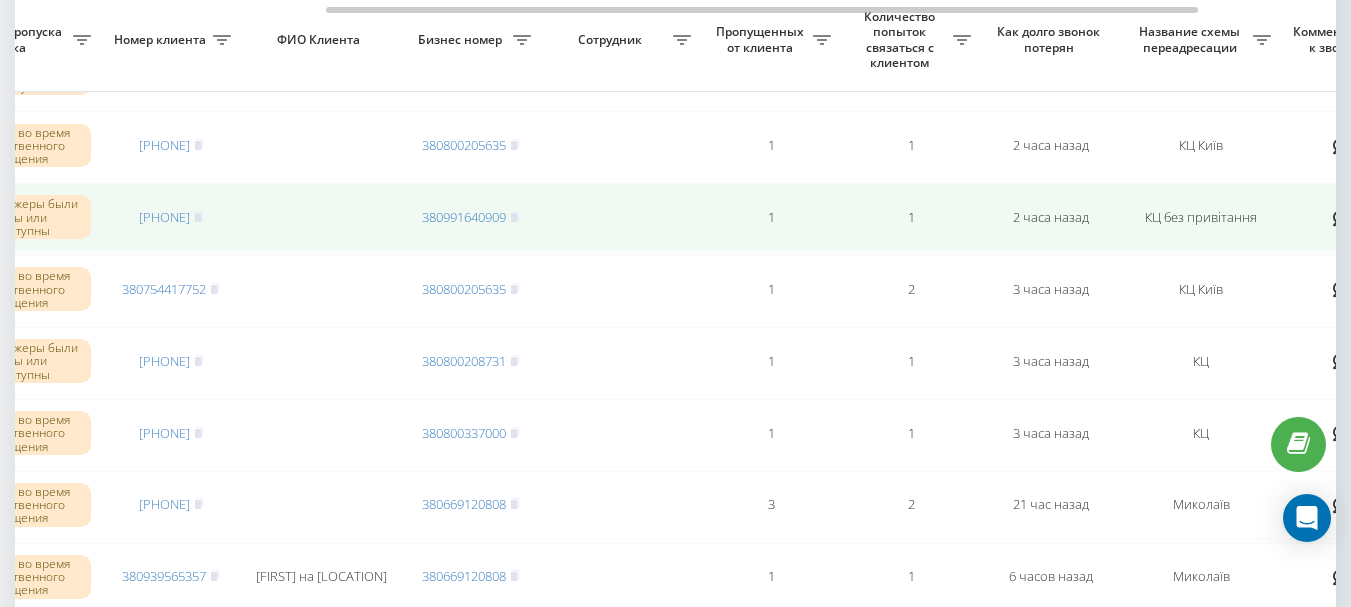 scroll, scrollTop: 1200, scrollLeft: 0, axis: vertical 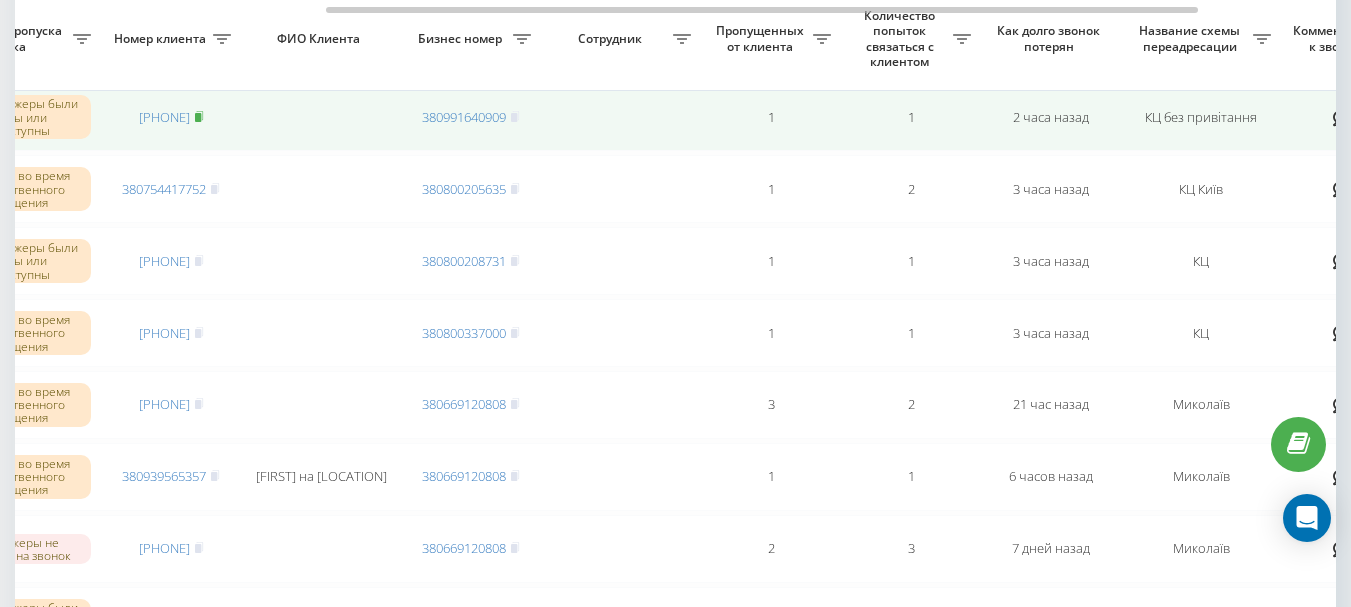 click 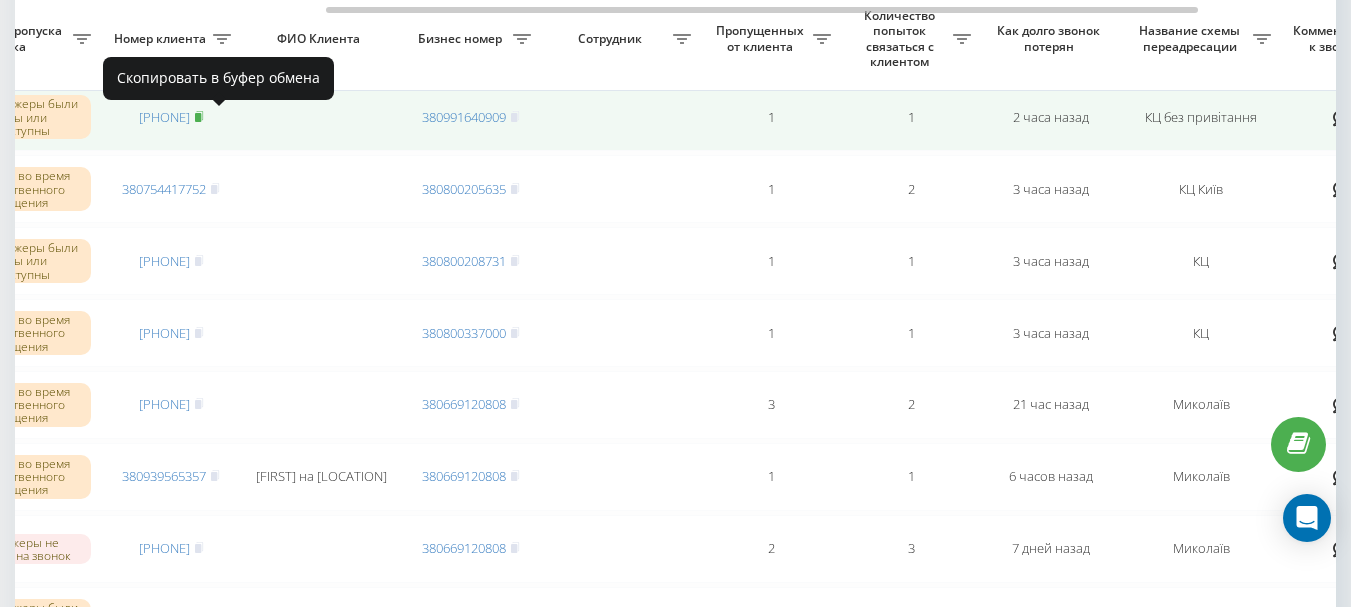 click 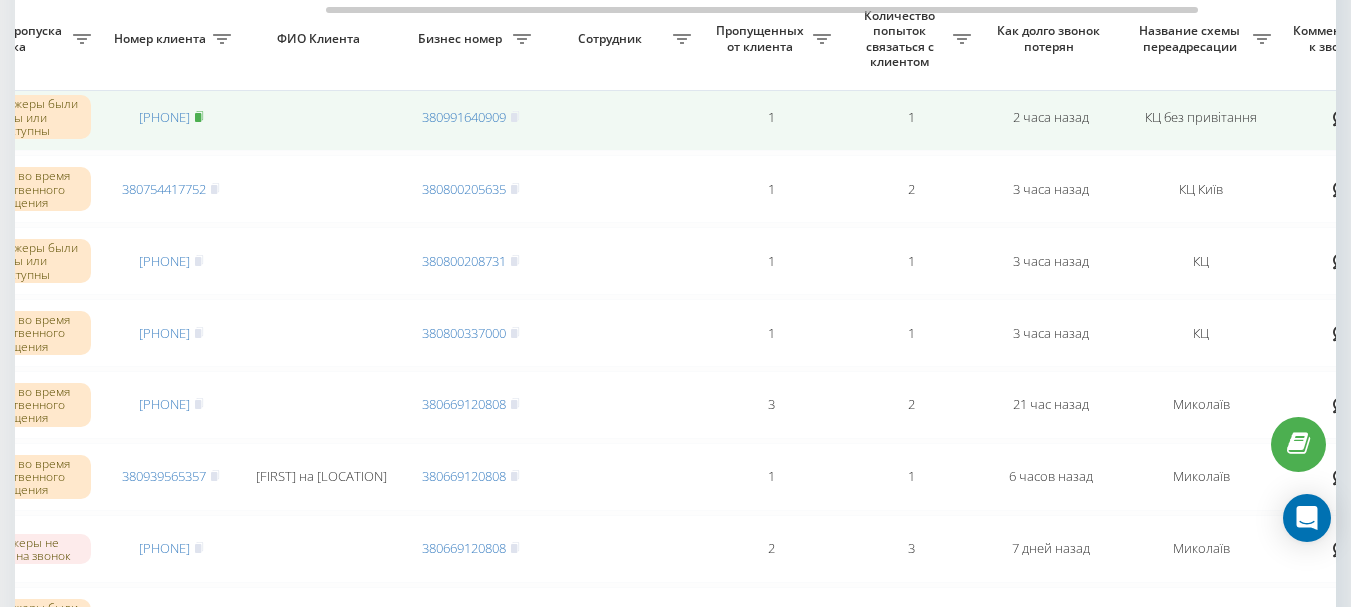 click 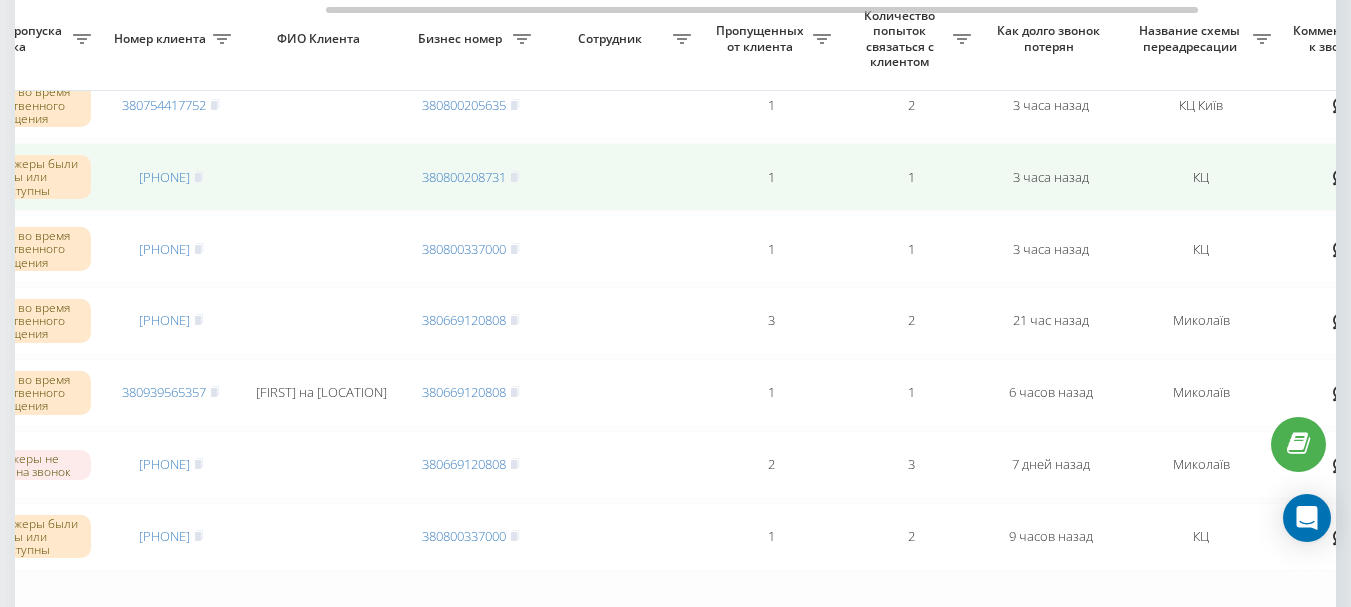 scroll, scrollTop: 1300, scrollLeft: 0, axis: vertical 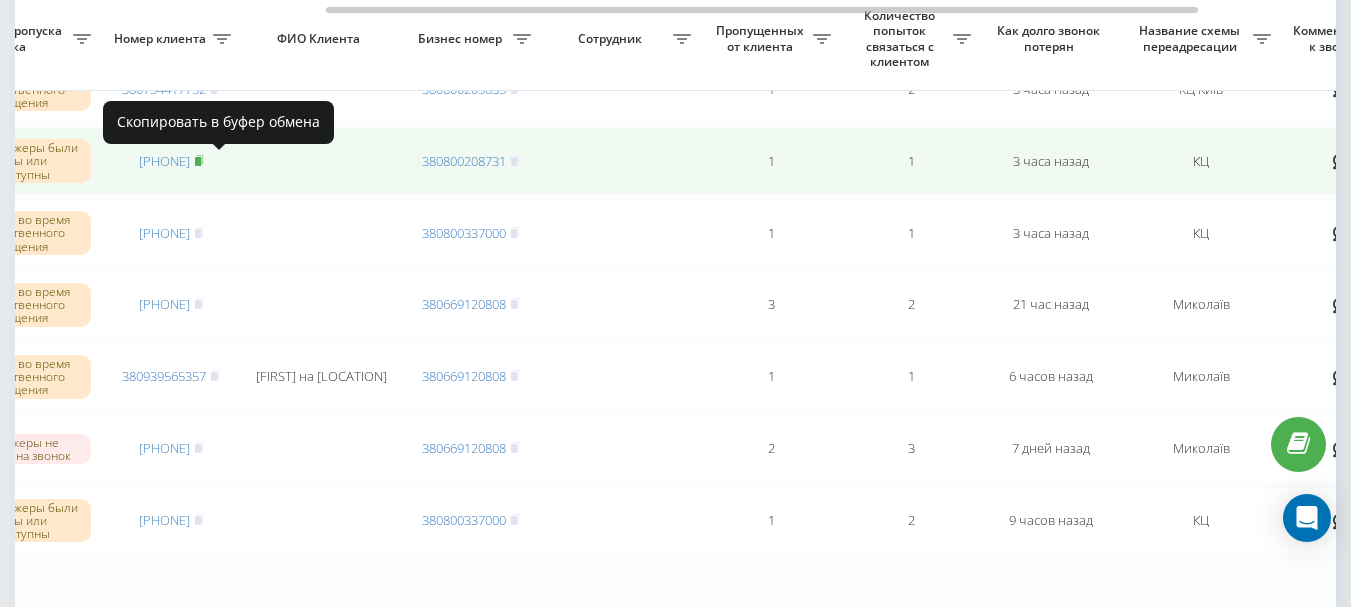 click 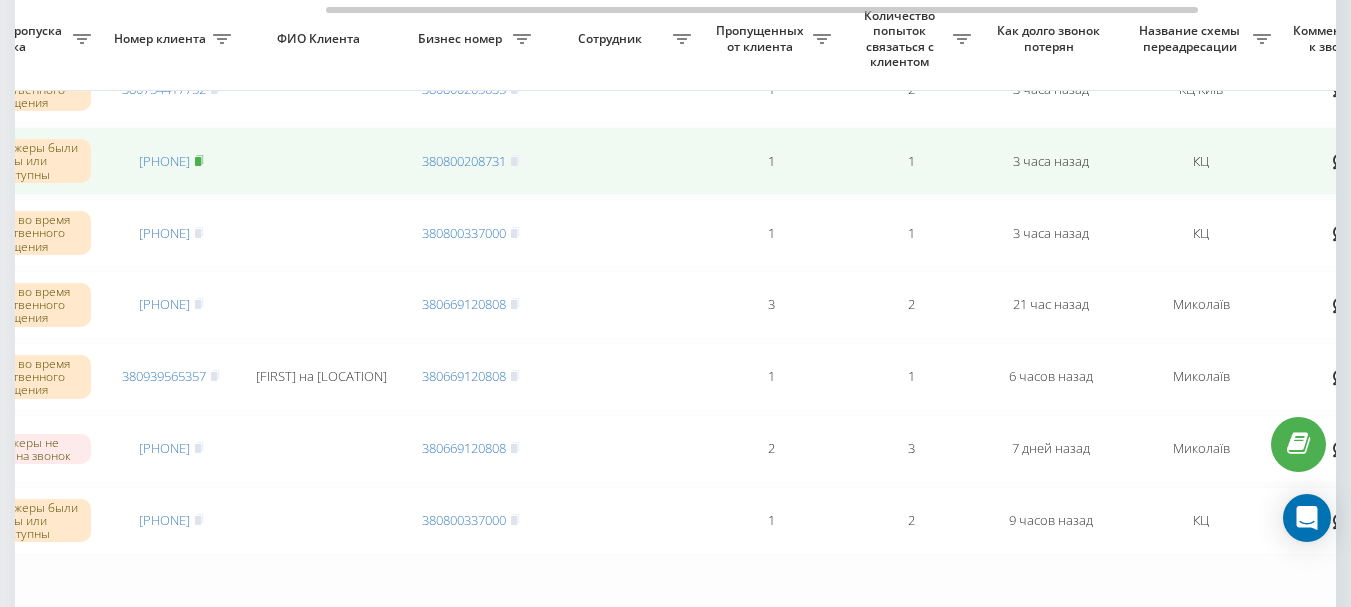 click 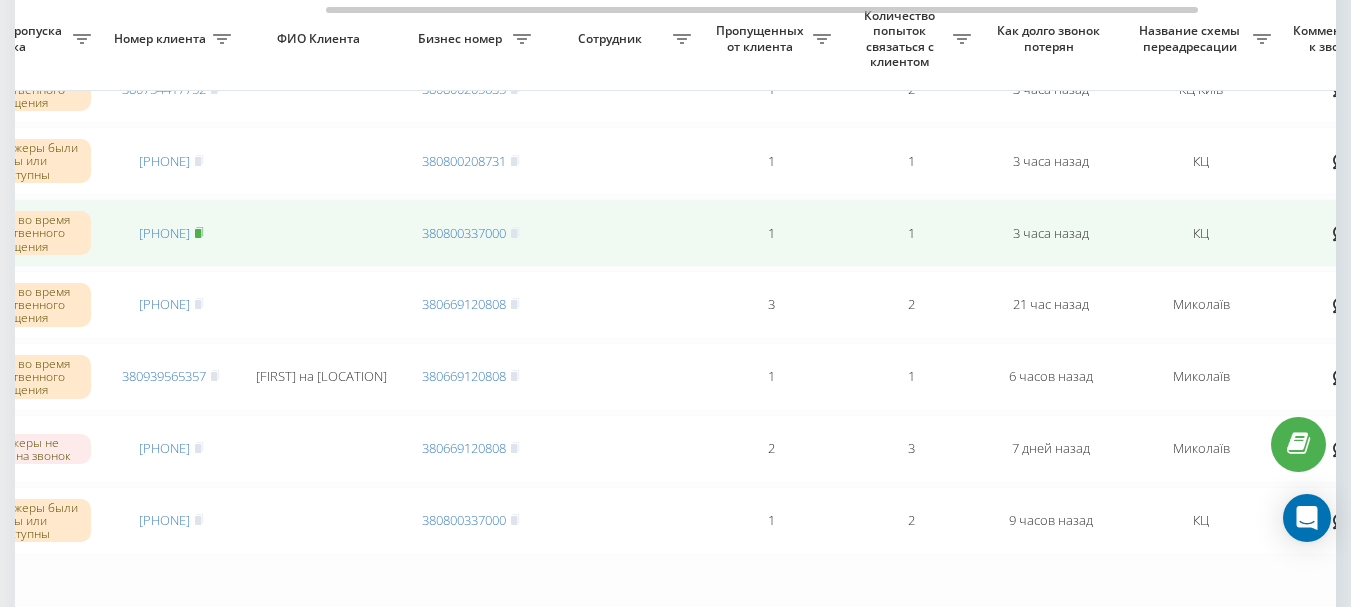 click 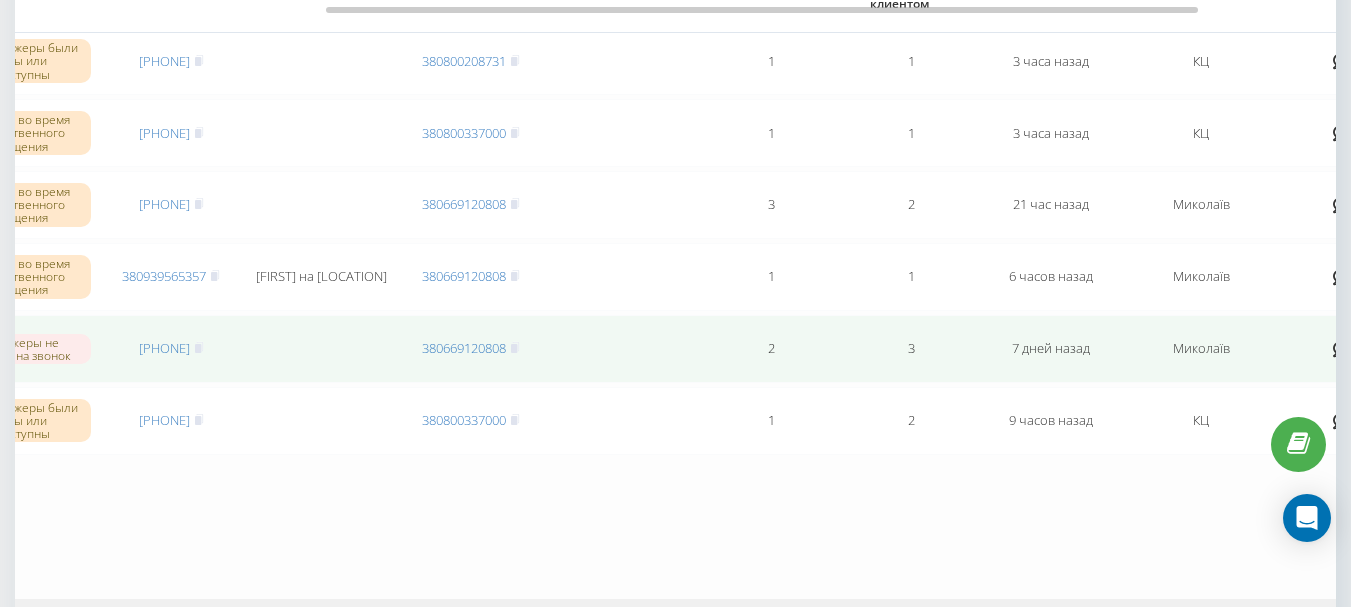 scroll, scrollTop: 1300, scrollLeft: 0, axis: vertical 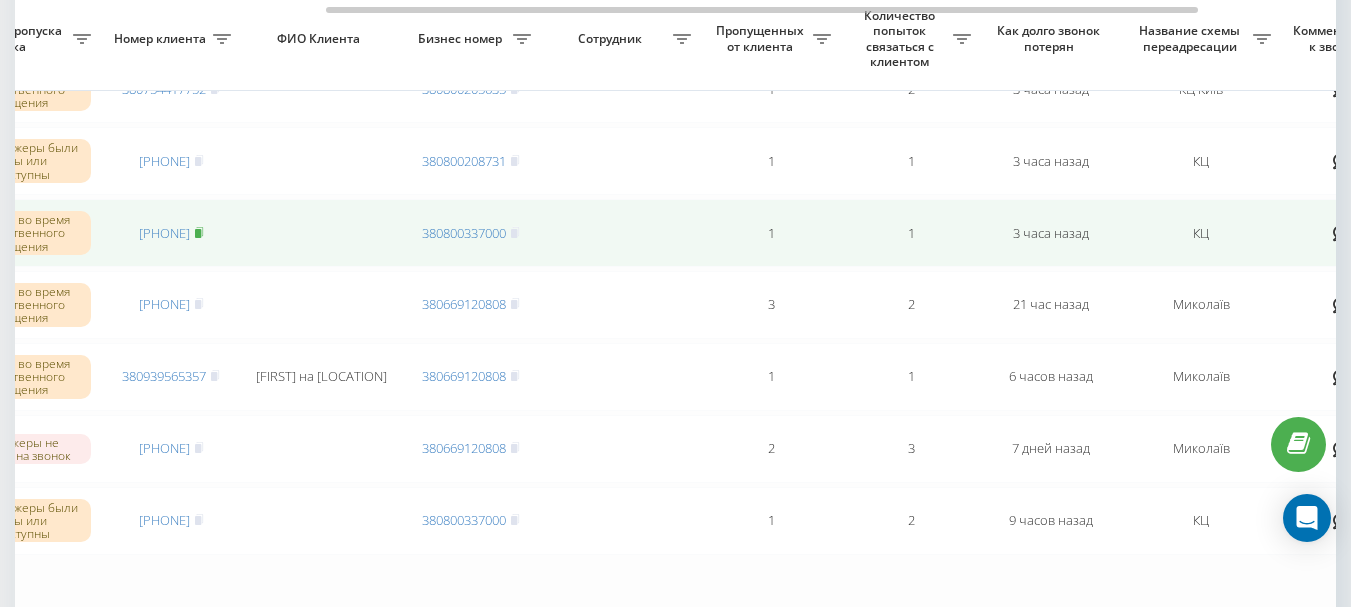 click 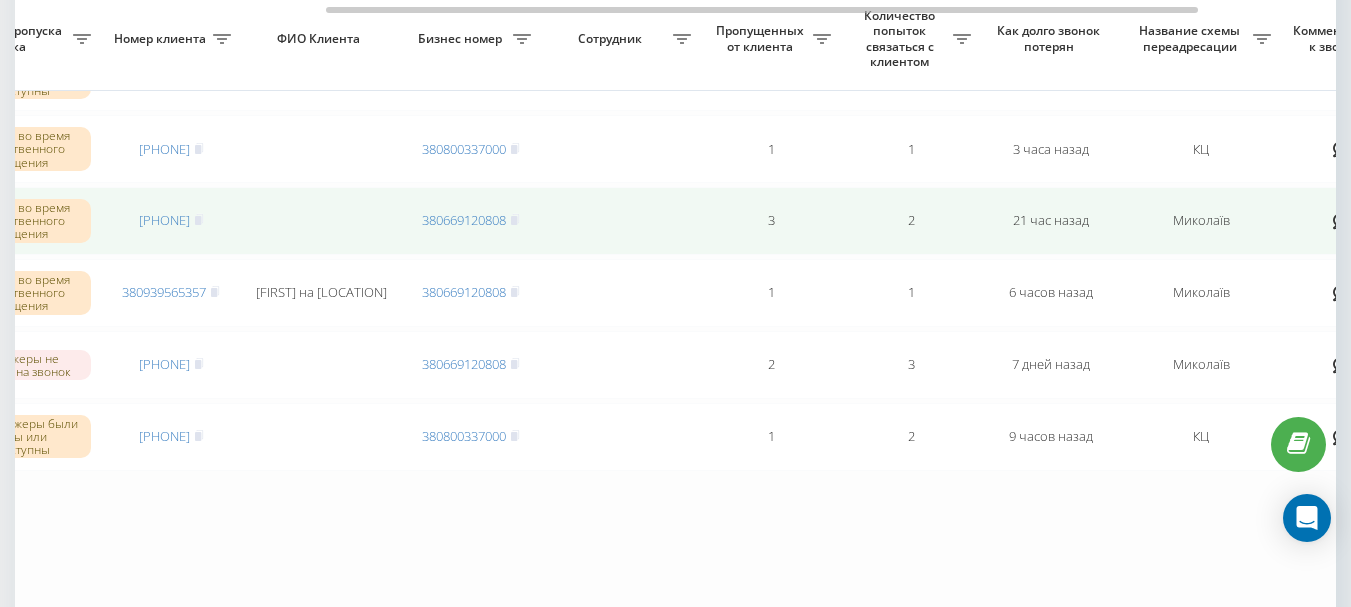 scroll, scrollTop: 1400, scrollLeft: 0, axis: vertical 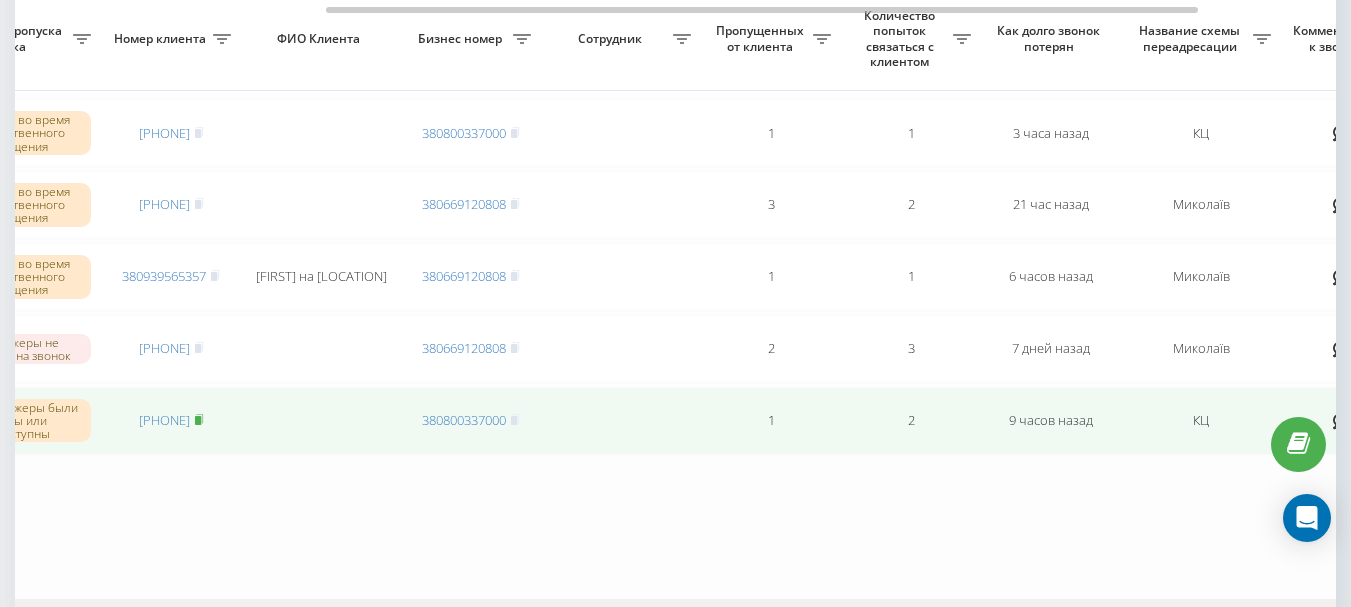 click 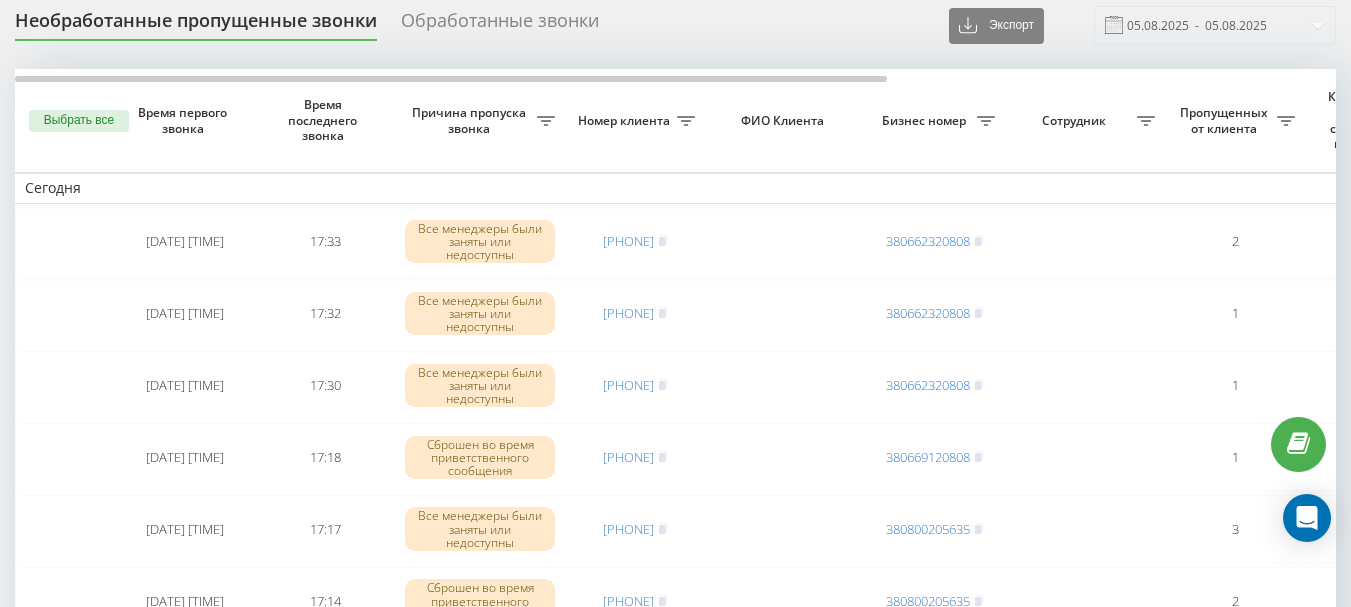 scroll, scrollTop: 0, scrollLeft: 0, axis: both 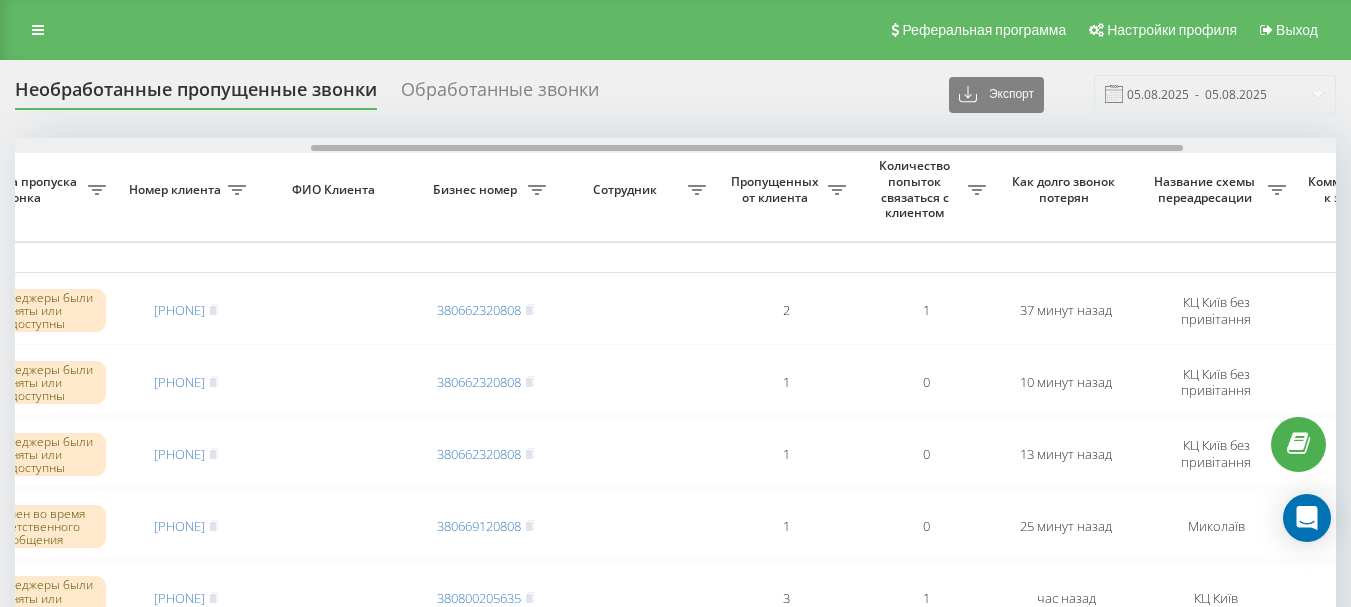 drag, startPoint x: 584, startPoint y: 148, endPoint x: 881, endPoint y: 175, distance: 298.22476 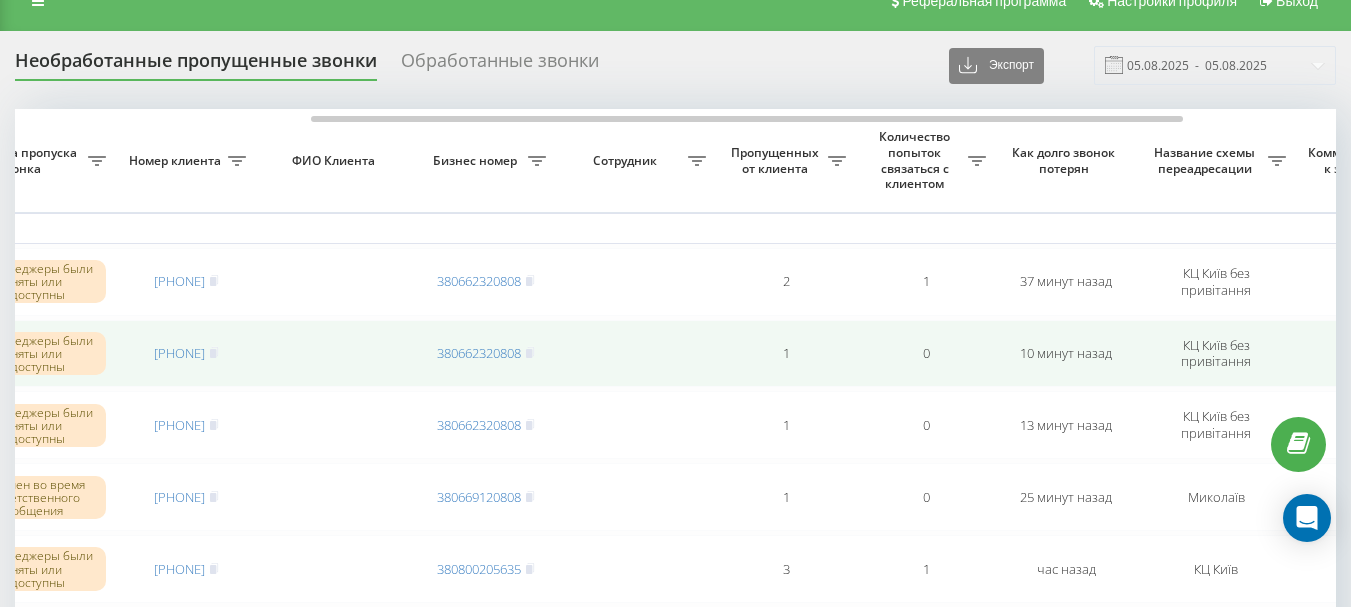 scroll, scrollTop: 0, scrollLeft: 0, axis: both 